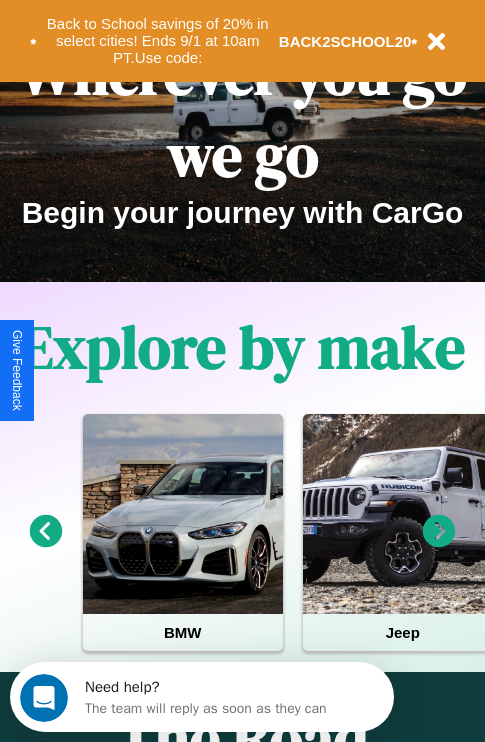 scroll, scrollTop: 308, scrollLeft: 0, axis: vertical 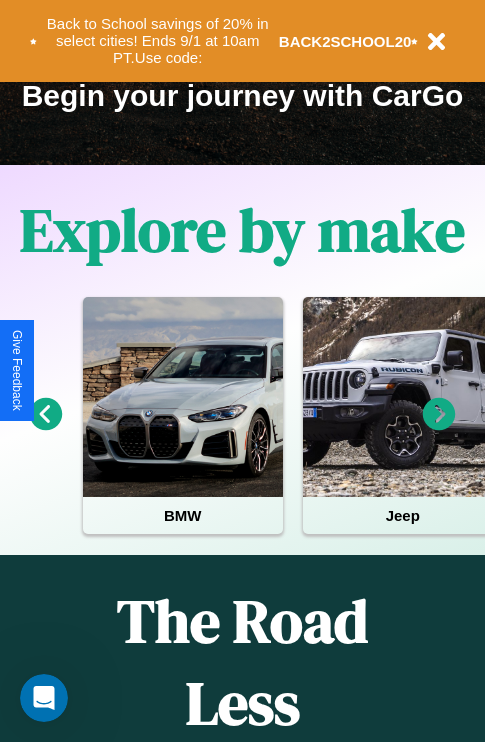click 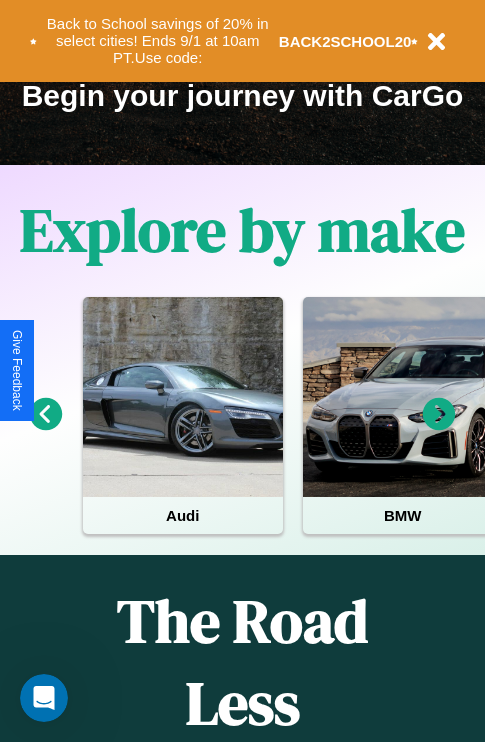 click 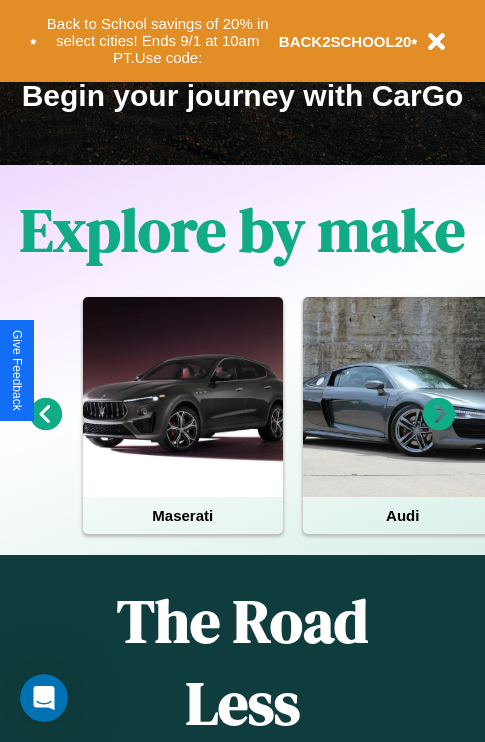 click 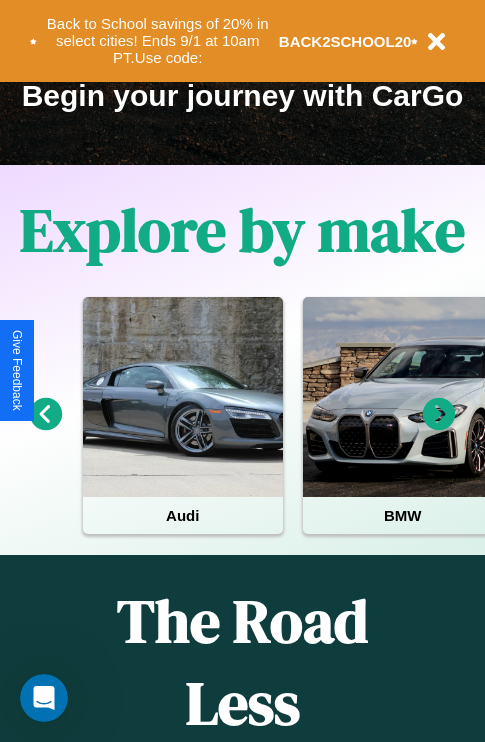 click 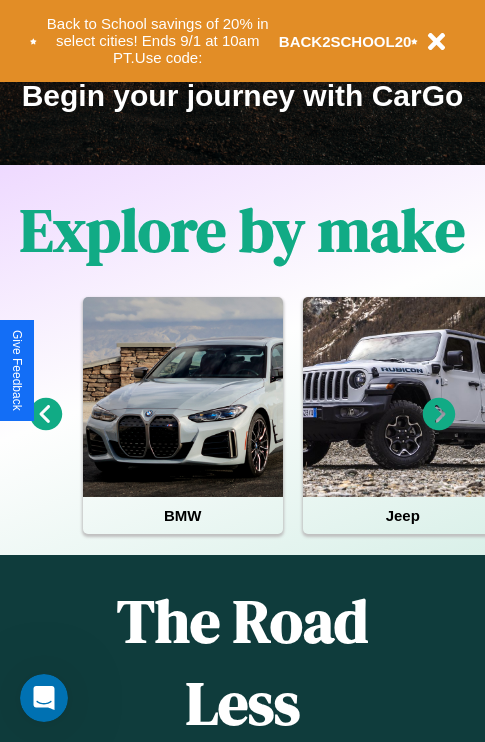 click 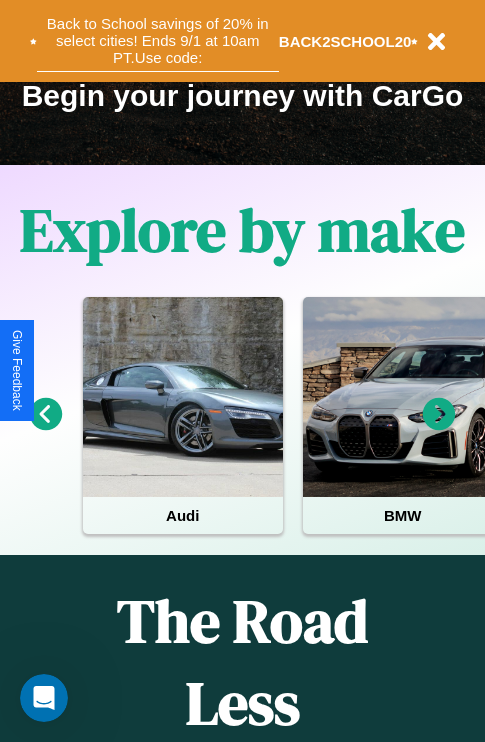 click on "Back to School savings of 20% in select cities! Ends 9/1 at 10am PT.  Use code:" at bounding box center [158, 41] 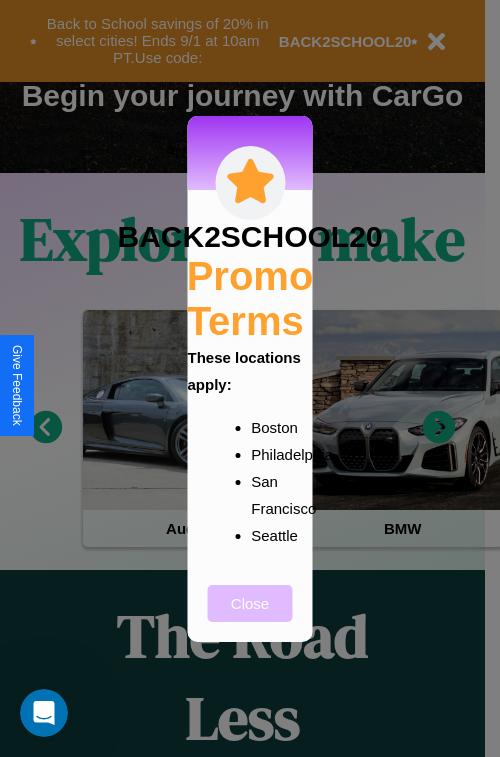 click on "Close" at bounding box center [250, 603] 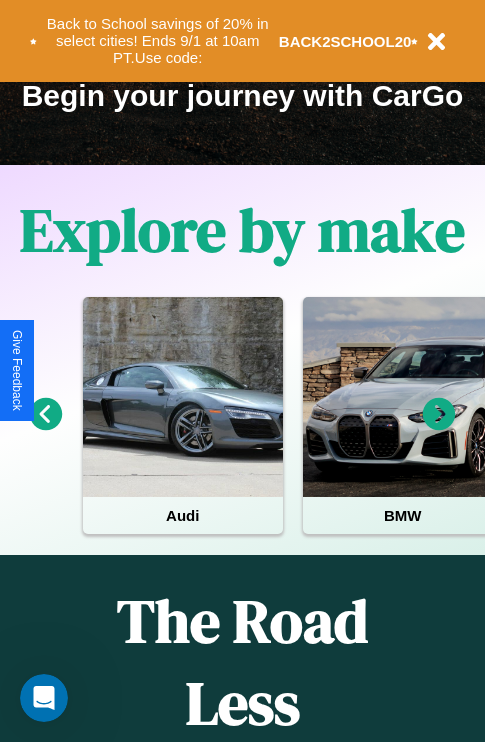 click 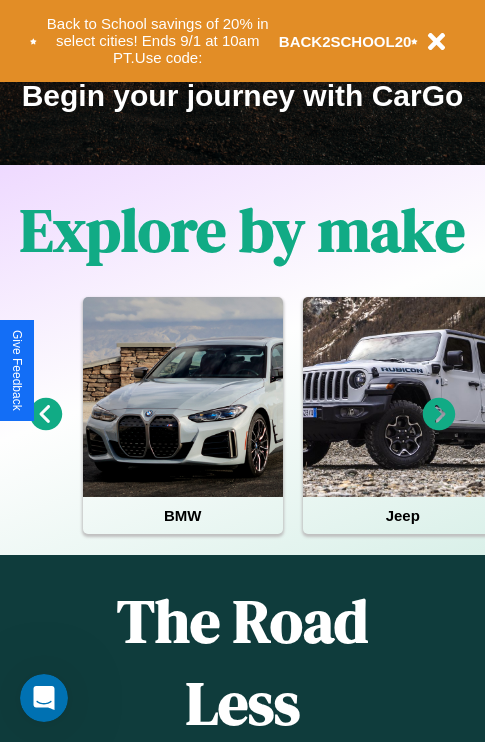 click 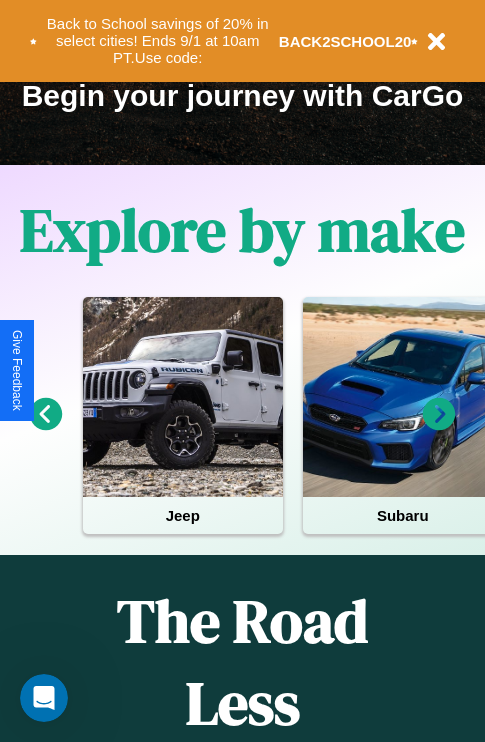 click 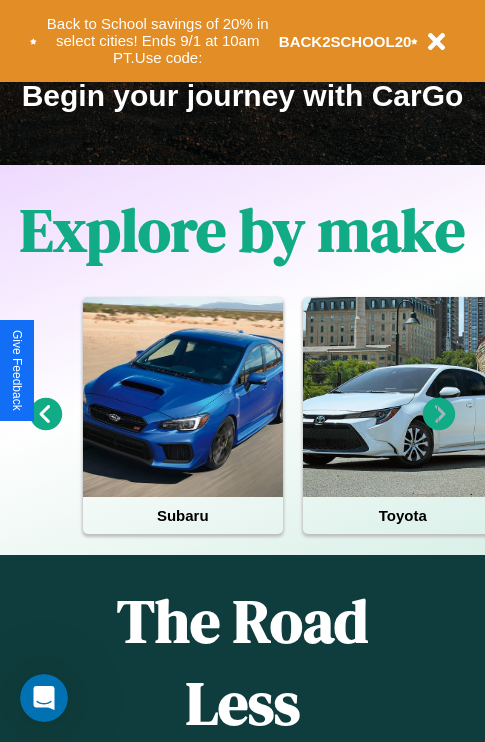 click 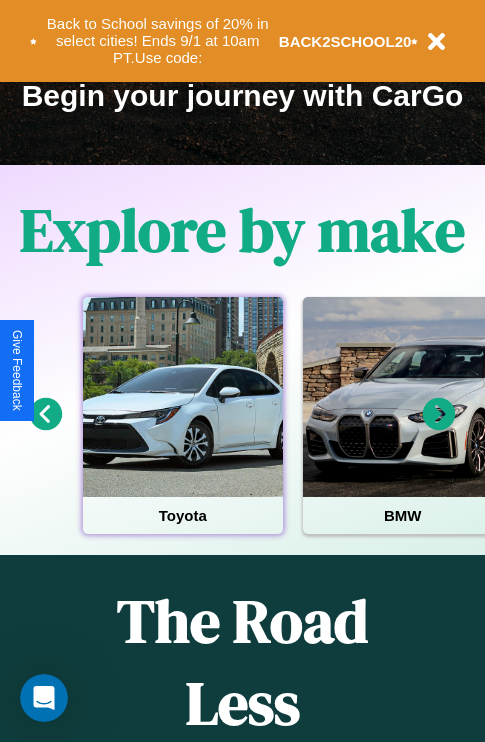 click at bounding box center [183, 397] 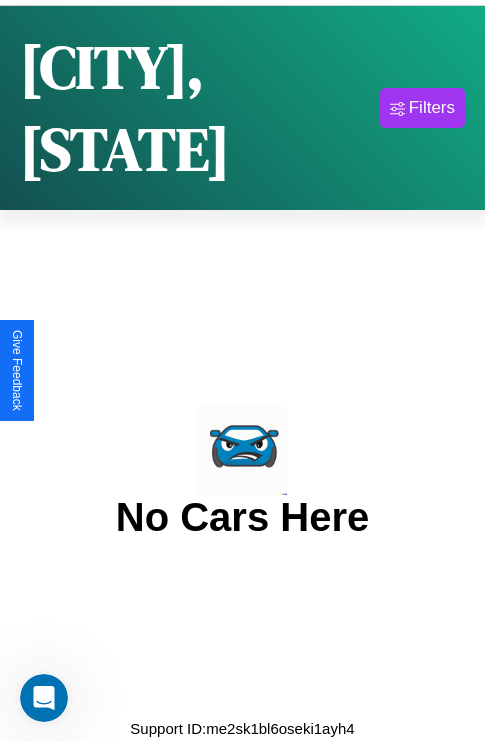 scroll, scrollTop: 0, scrollLeft: 0, axis: both 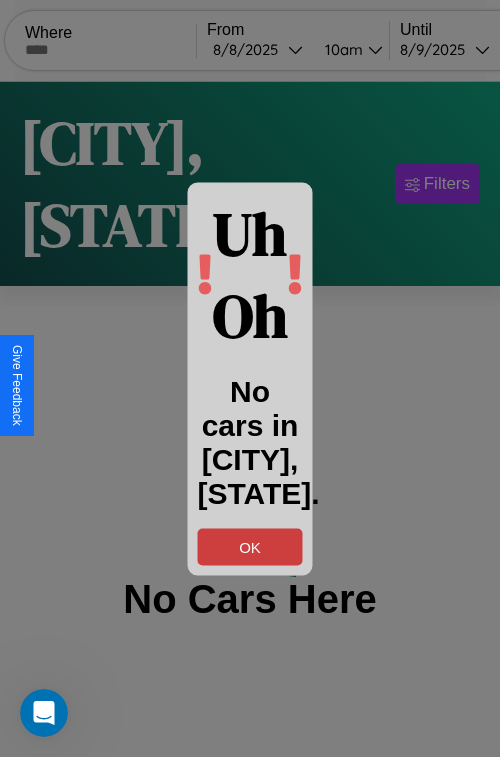 click on "OK" at bounding box center [250, 546] 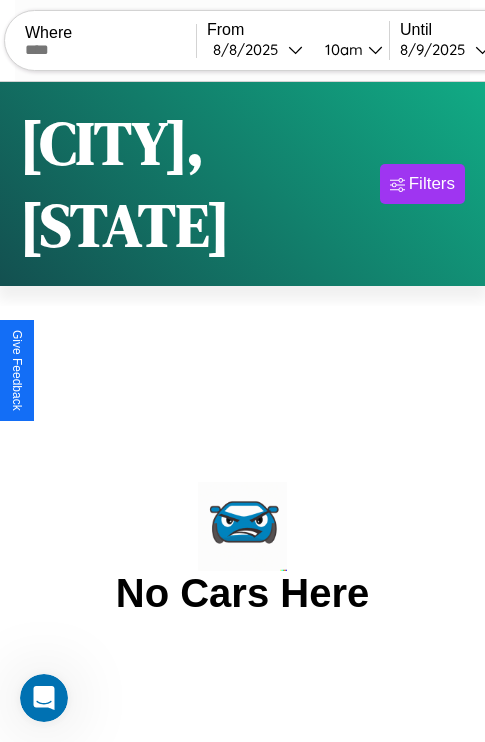 click at bounding box center (110, 50) 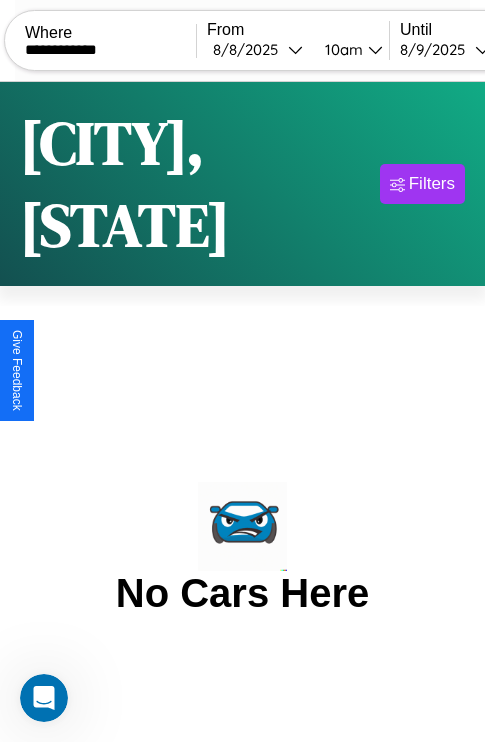 type on "**********" 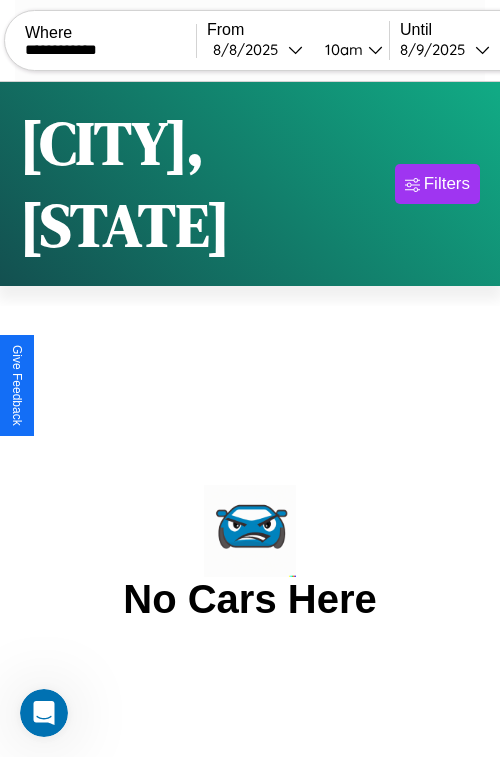 select on "*" 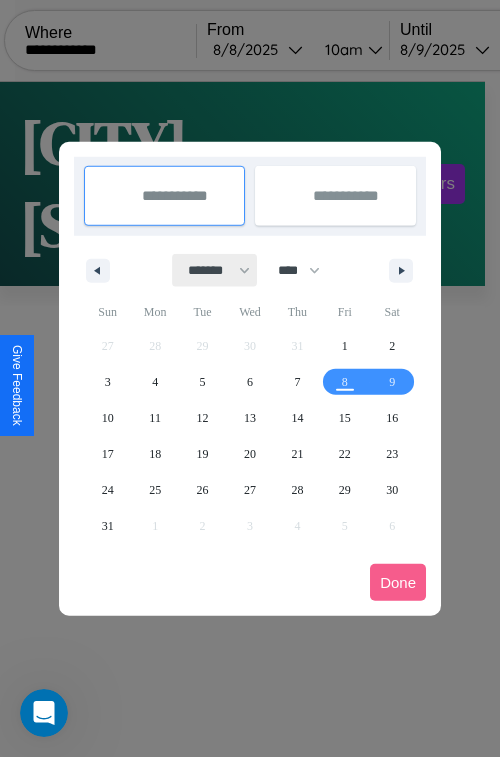click on "******* ******** ***** ***** *** **** **** ****** ********* ******* ******** ********" at bounding box center [215, 270] 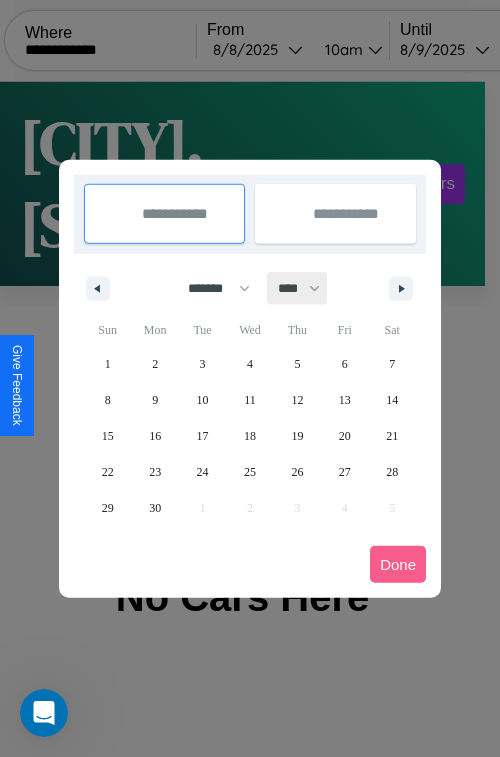 click on "**** **** **** **** **** **** **** **** **** **** **** **** **** **** **** **** **** **** **** **** **** **** **** **** **** **** **** **** **** **** **** **** **** **** **** **** **** **** **** **** **** **** **** **** **** **** **** **** **** **** **** **** **** **** **** **** **** **** **** **** **** **** **** **** **** **** **** **** **** **** **** **** **** **** **** **** **** **** **** **** **** **** **** **** **** **** **** **** **** **** **** **** **** **** **** **** **** **** **** **** **** **** **** **** **** **** **** **** **** **** **** **** **** **** **** **** **** **** **** **** ****" at bounding box center [298, 288] 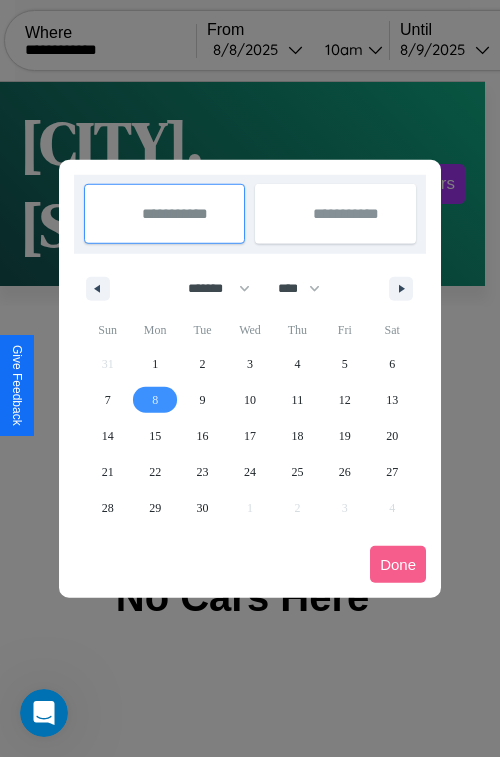 click on "8" at bounding box center [155, 400] 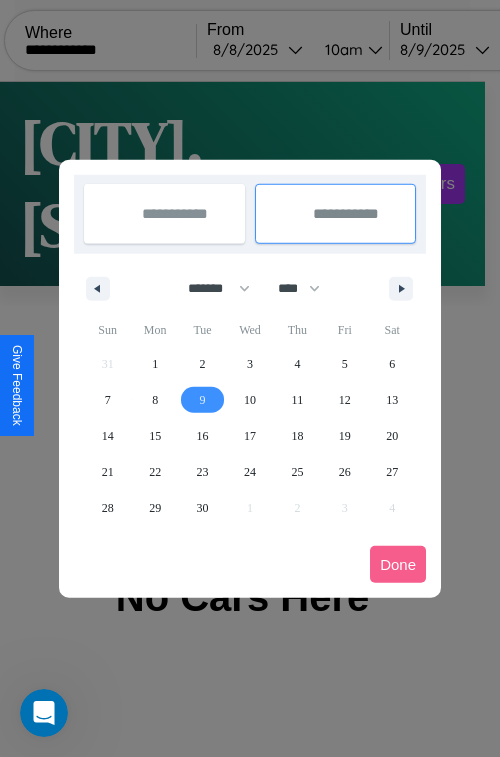 click on "9" at bounding box center [203, 400] 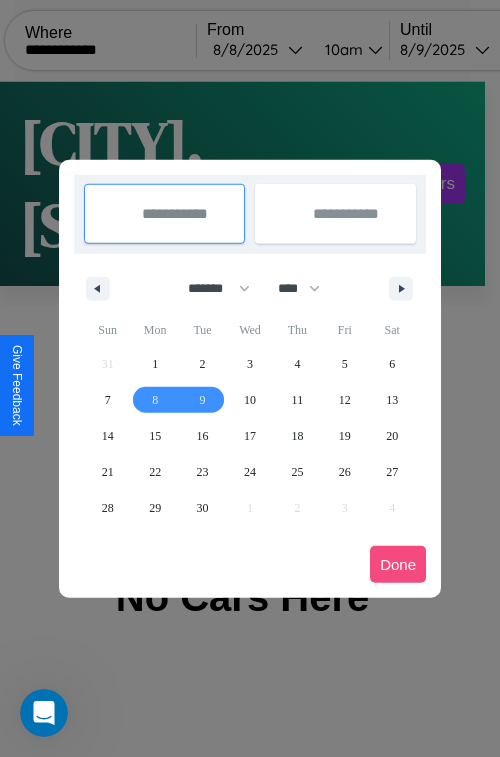 click on "Done" at bounding box center [398, 564] 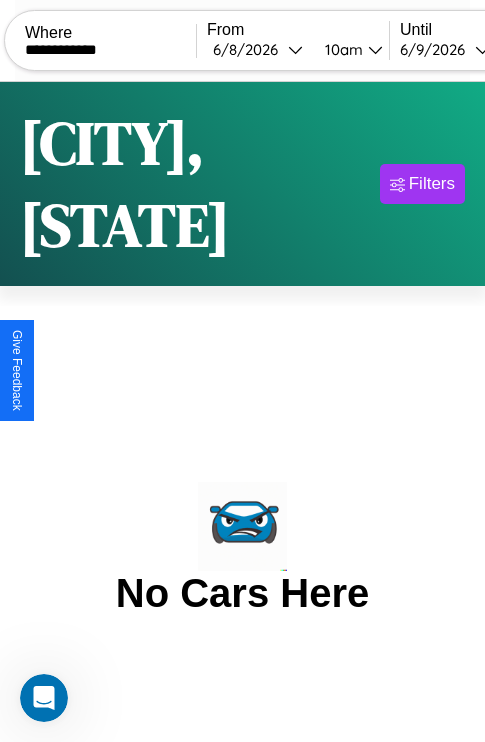 scroll, scrollTop: 0, scrollLeft: 99, axis: horizontal 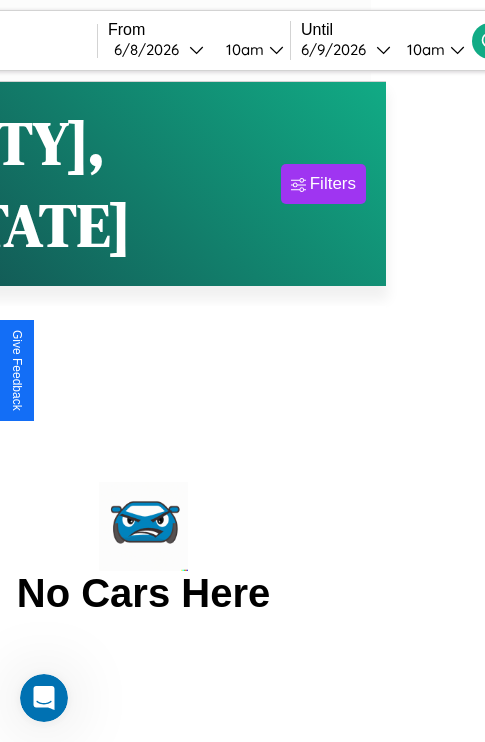 click on "10am" at bounding box center [423, 49] 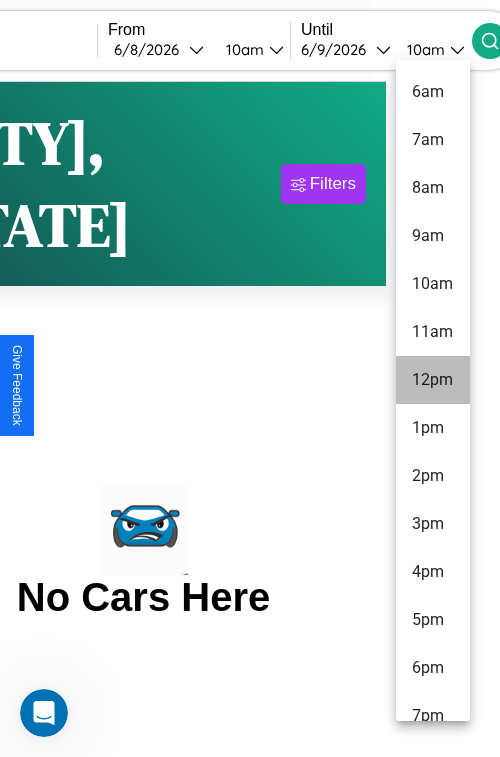 click on "12pm" at bounding box center [433, 380] 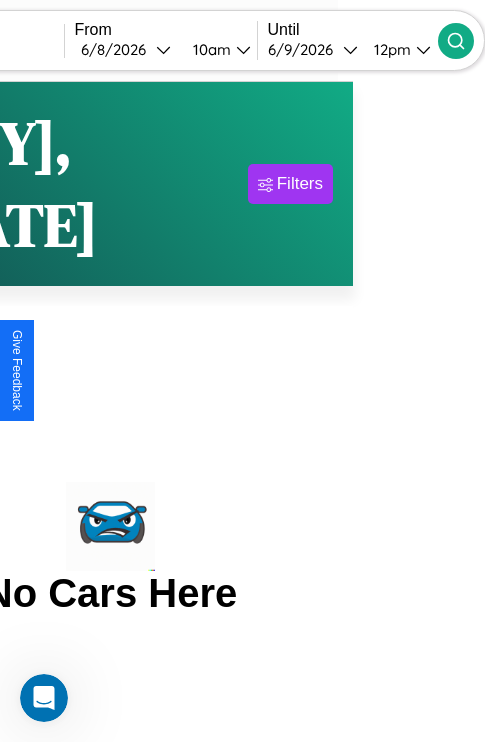 click 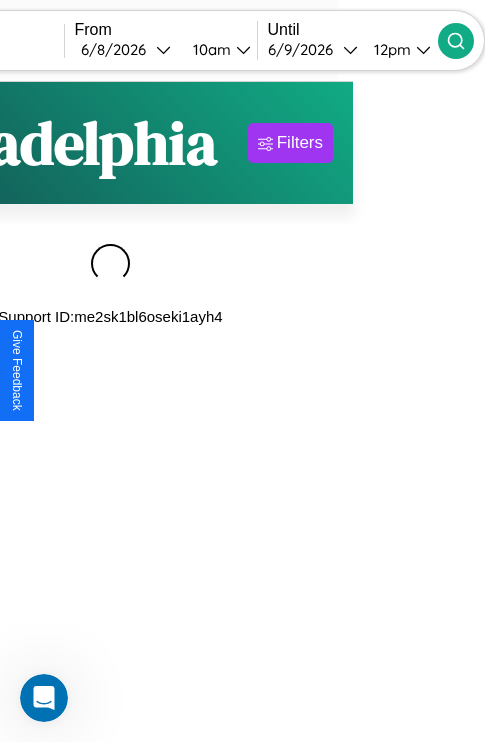 scroll, scrollTop: 0, scrollLeft: 169, axis: horizontal 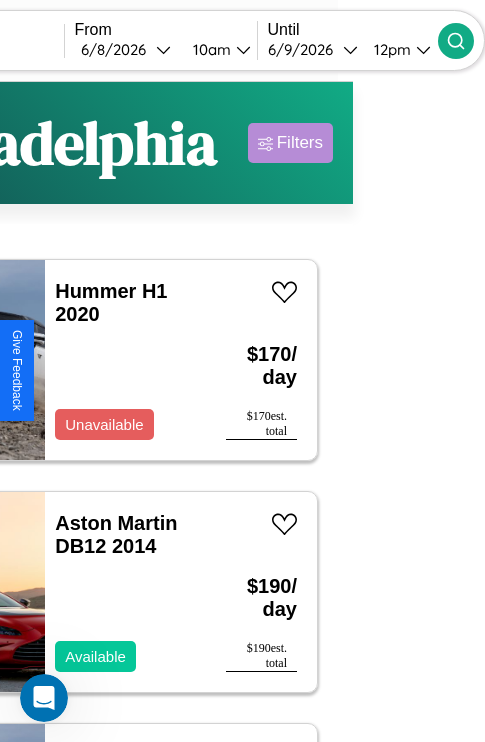 click on "Filters" at bounding box center (300, 143) 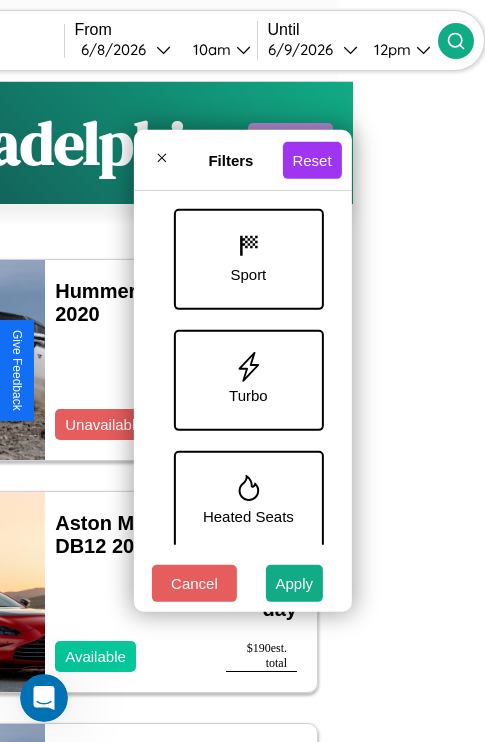 scroll, scrollTop: 893, scrollLeft: 0, axis: vertical 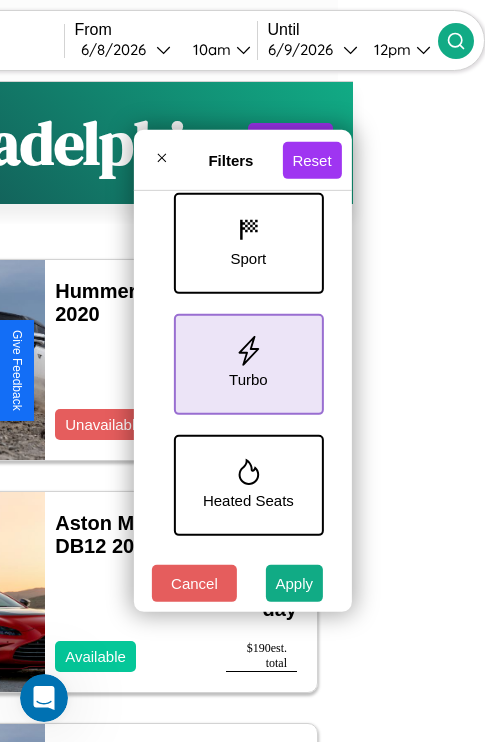click 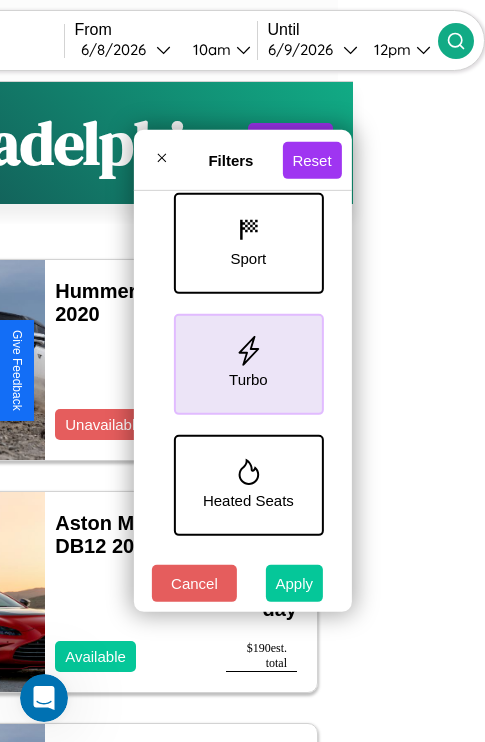 click on "Apply" at bounding box center (295, 583) 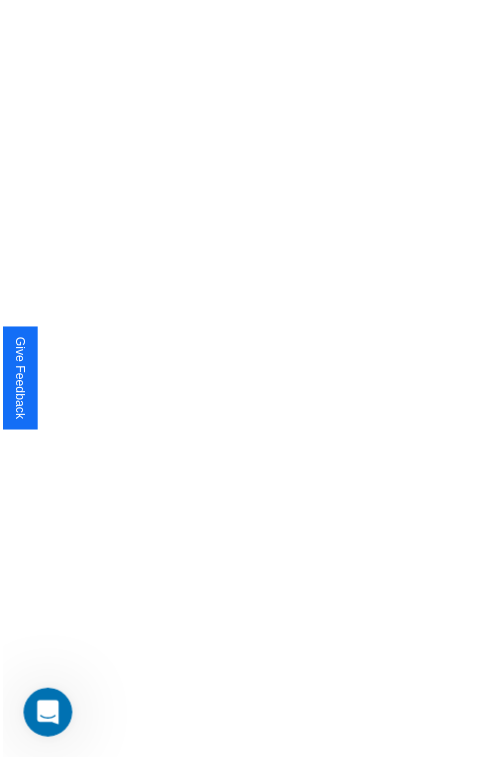 scroll, scrollTop: 0, scrollLeft: 0, axis: both 